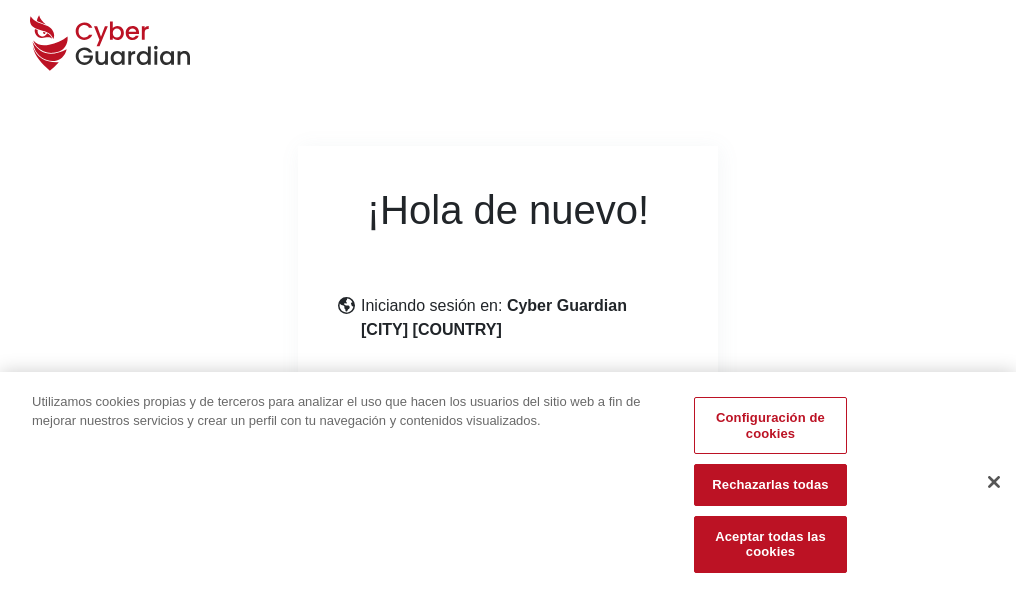 scroll, scrollTop: 245, scrollLeft: 0, axis: vertical 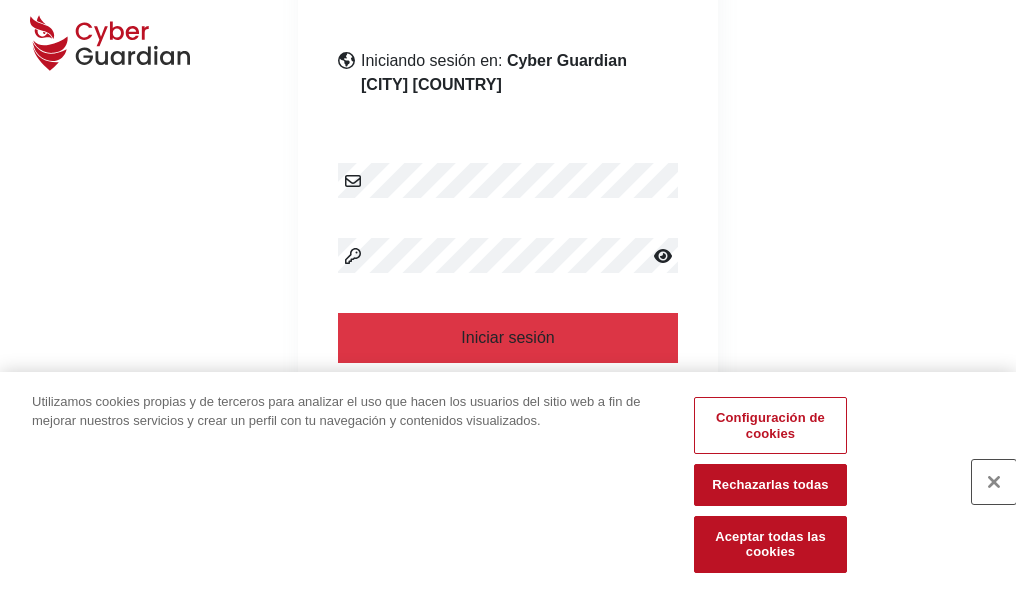 click at bounding box center [994, 482] 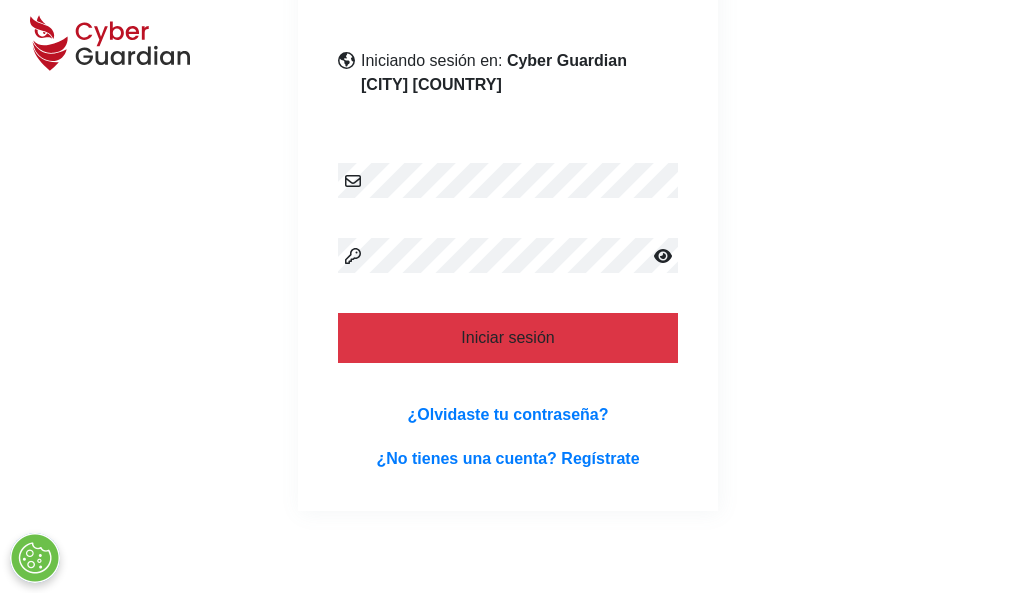scroll, scrollTop: 389, scrollLeft: 0, axis: vertical 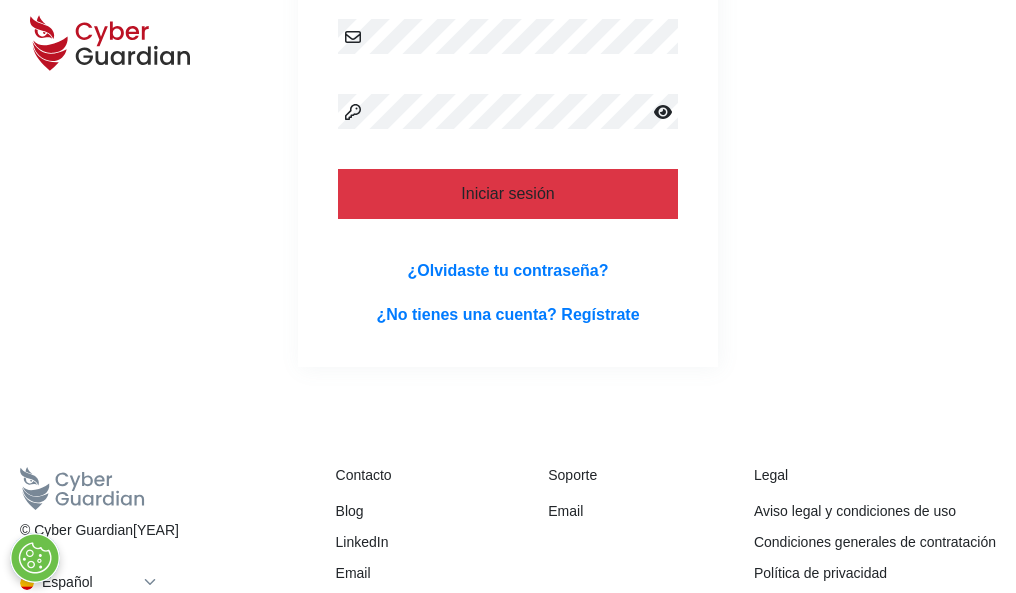 type 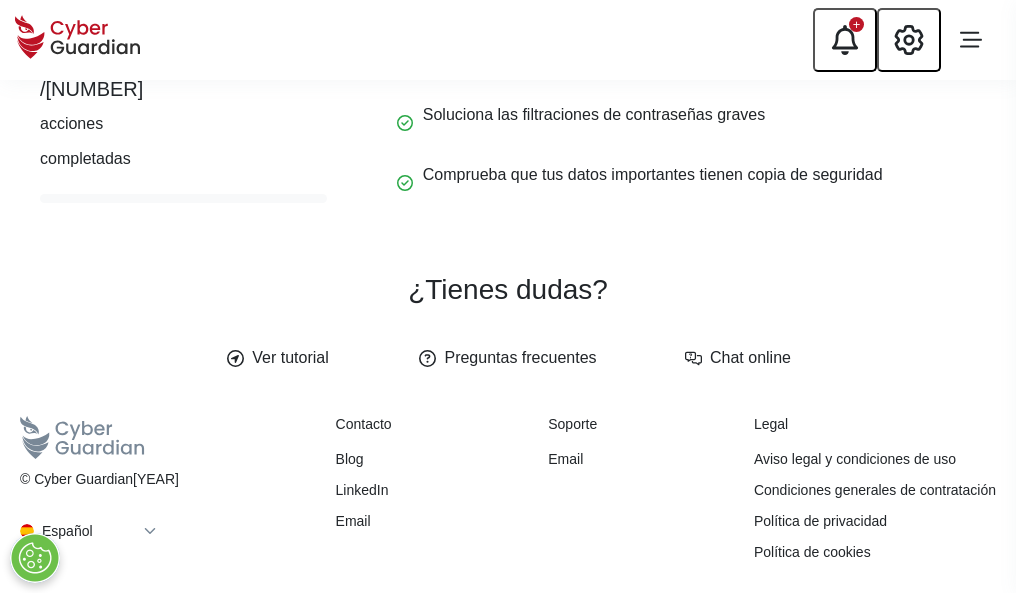scroll, scrollTop: 0, scrollLeft: 0, axis: both 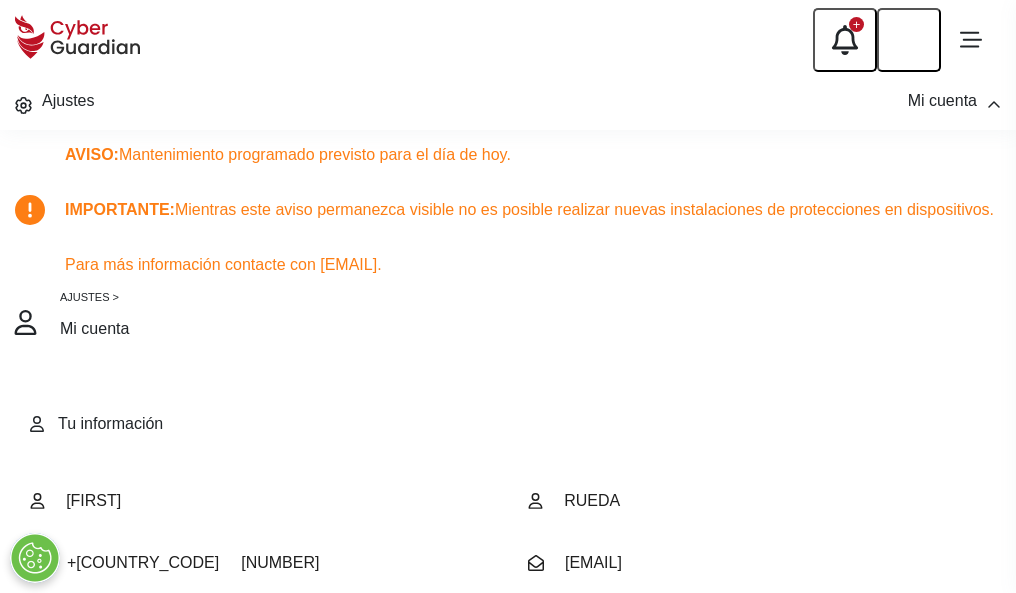 click at bounding box center (88, 704) 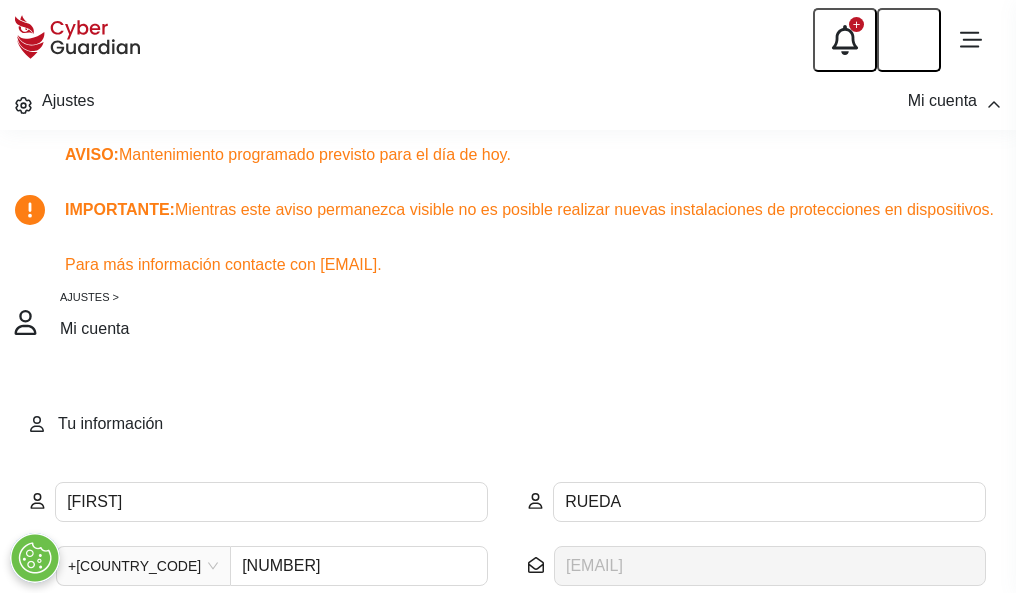 scroll, scrollTop: 199, scrollLeft: 0, axis: vertical 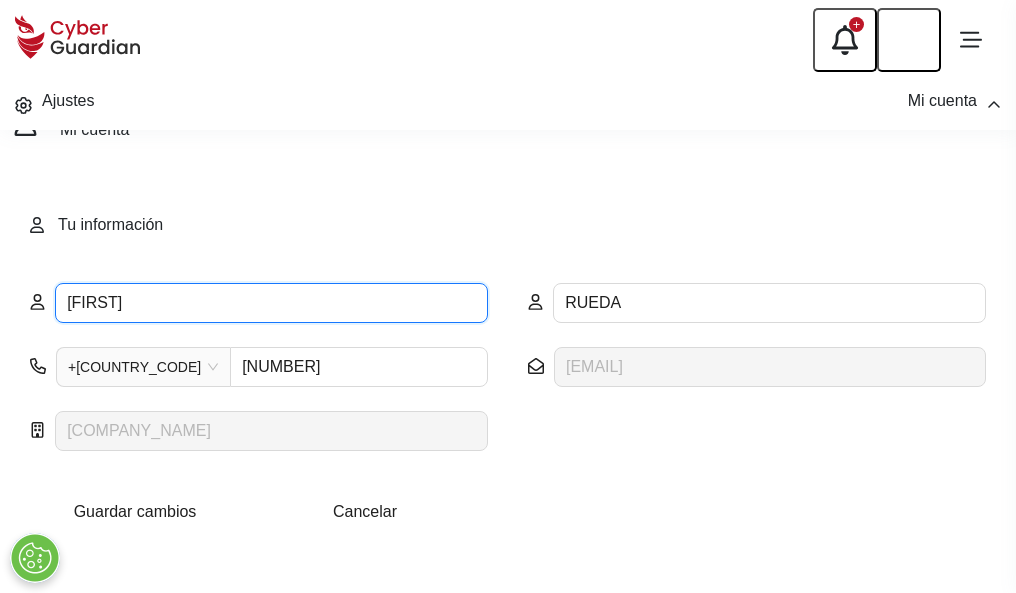 click on "IVÁN" at bounding box center [271, 303] 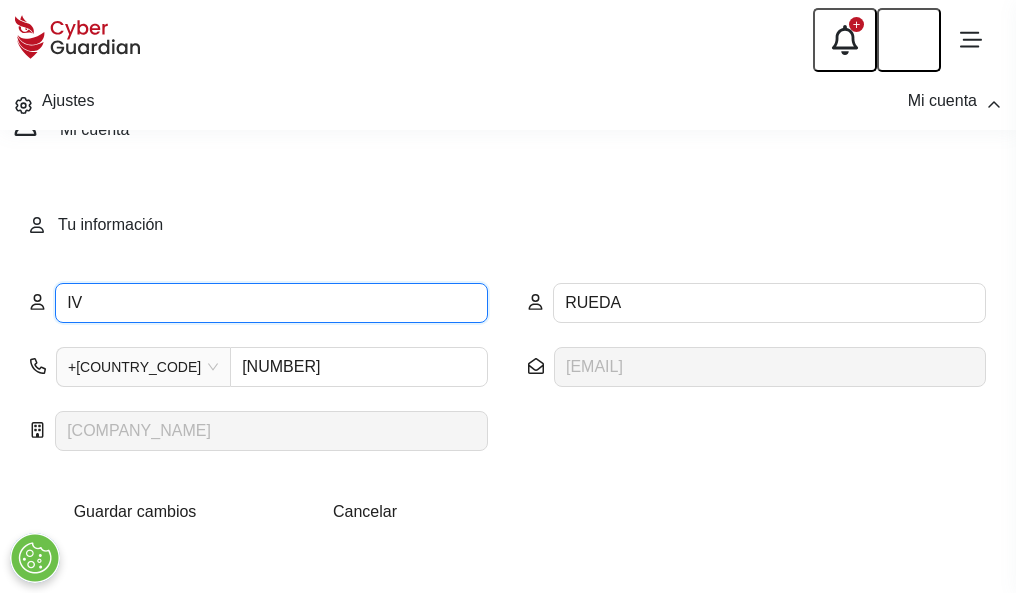 type on "I" 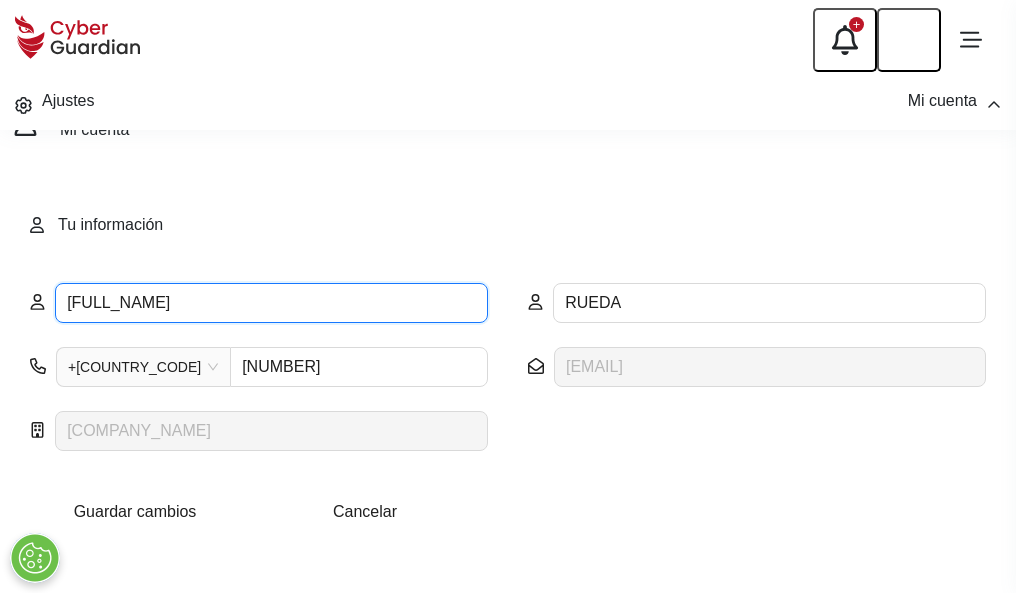type on "Maximiano" 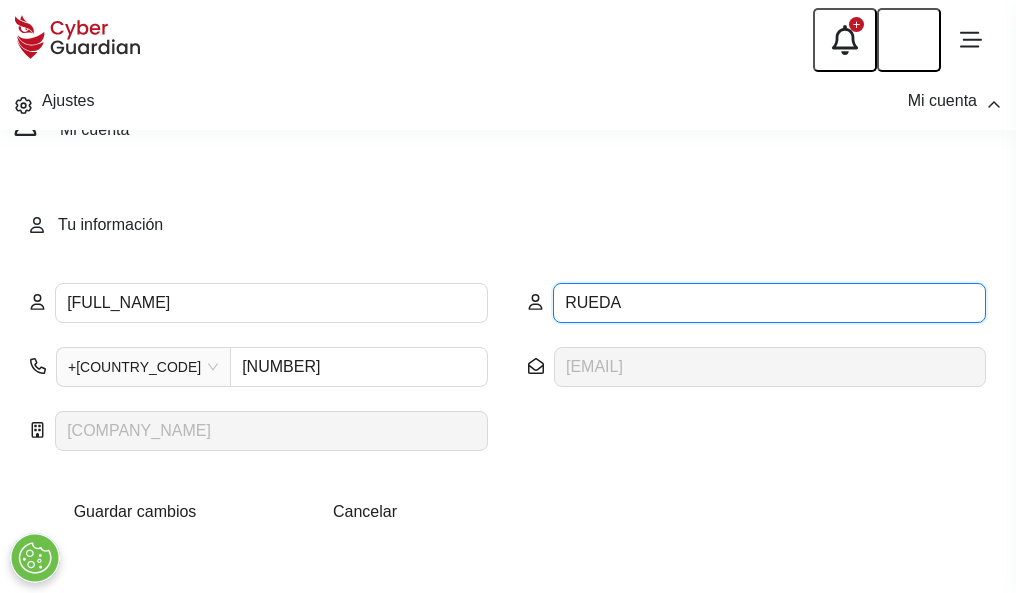click on "RUEDA" at bounding box center [769, 303] 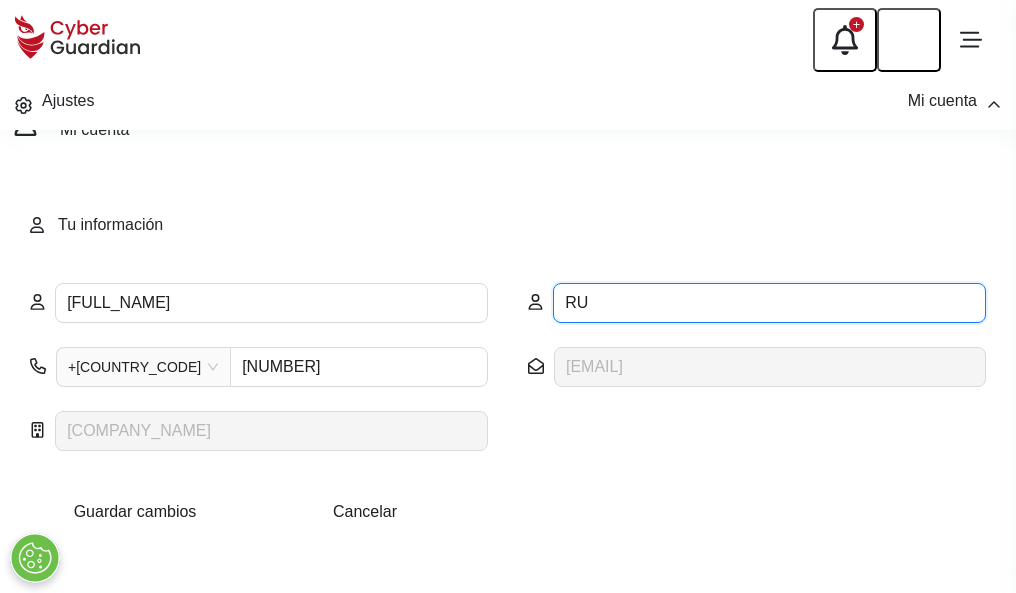 type on "R" 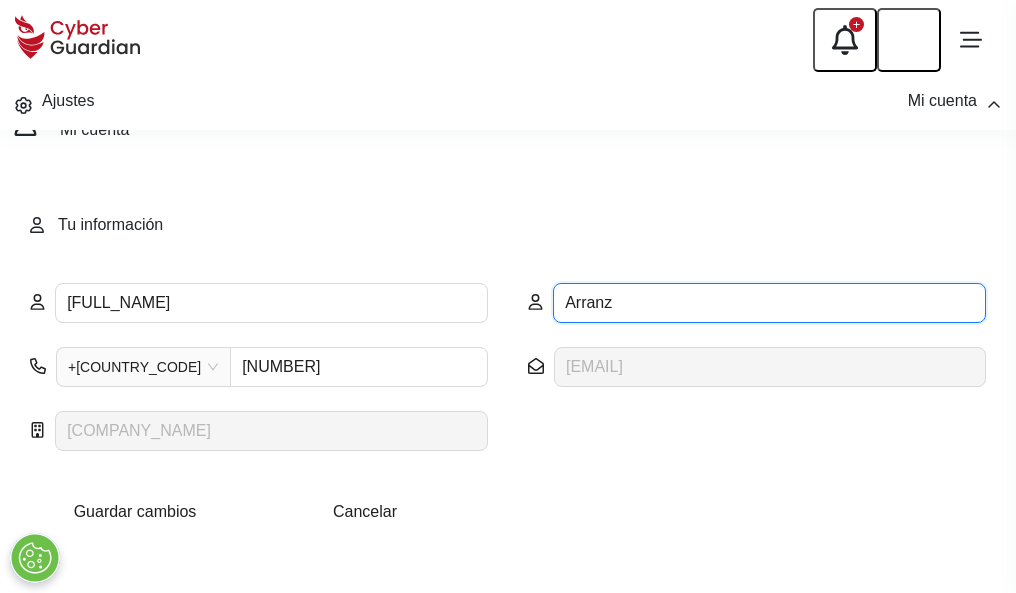 type on "Arranz" 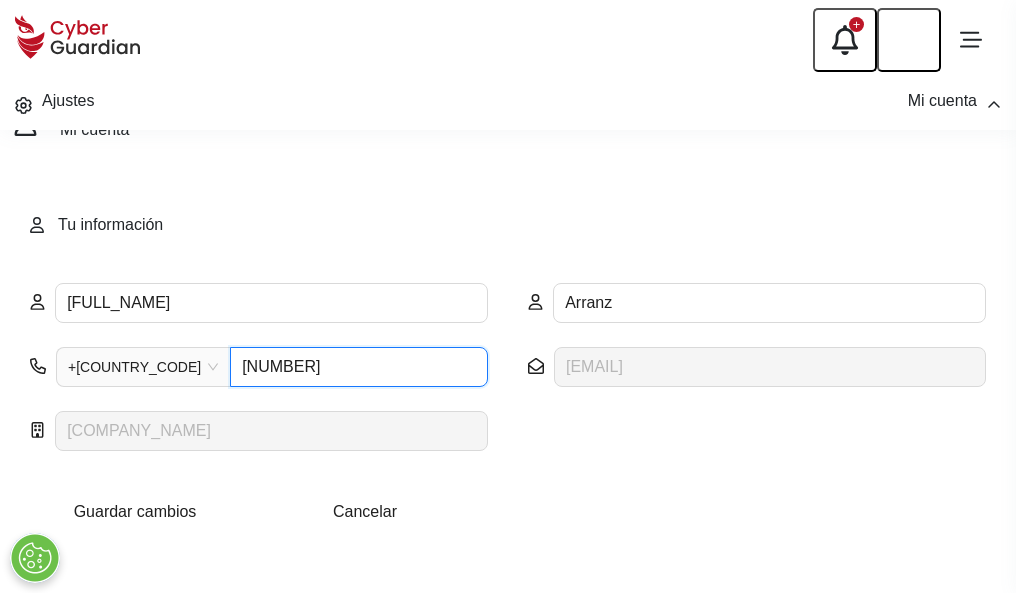 click on "871062211" at bounding box center [359, 367] 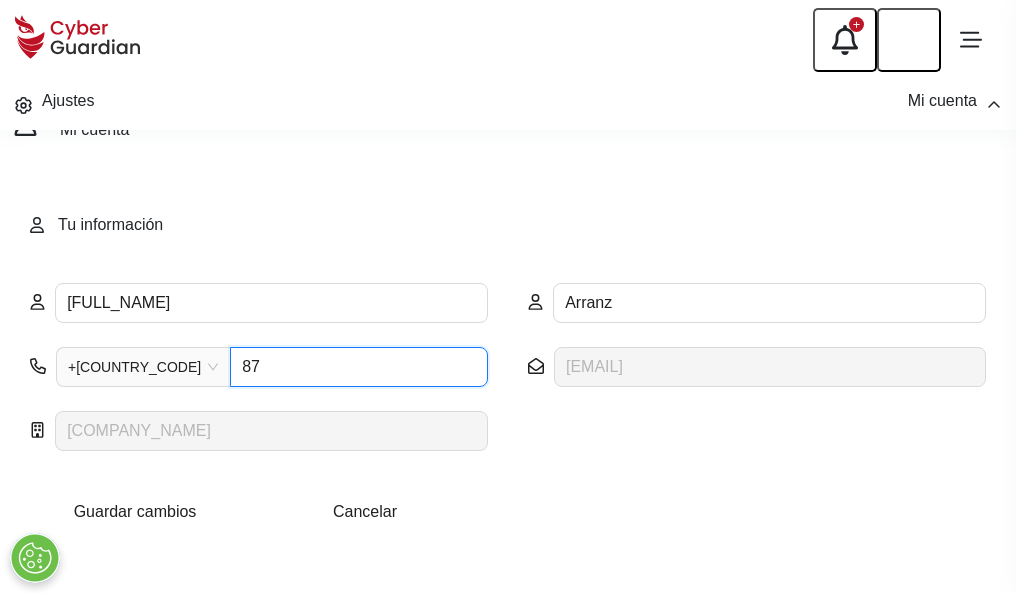 type on "8" 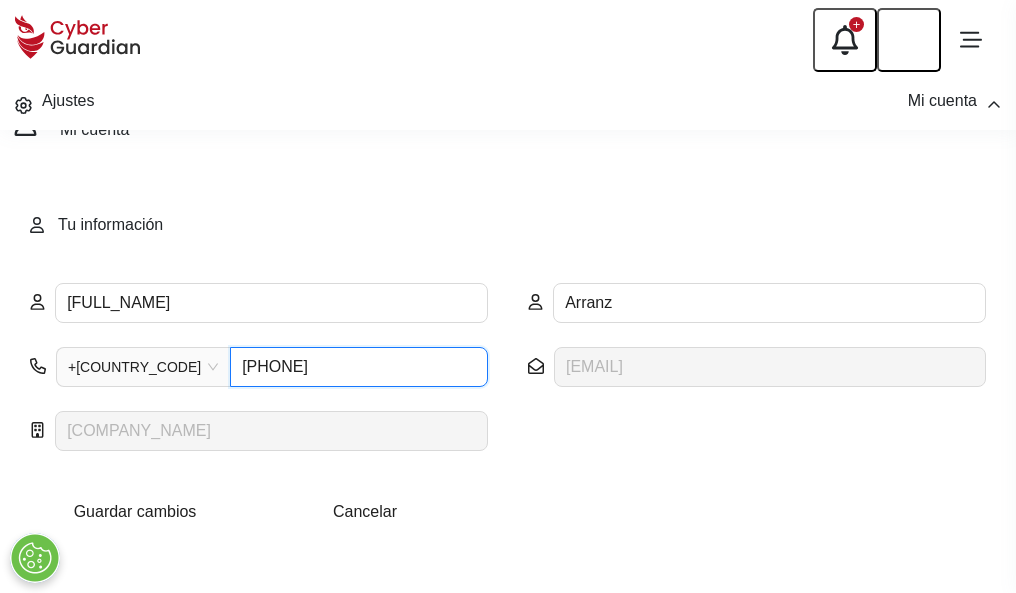 type on "887962781" 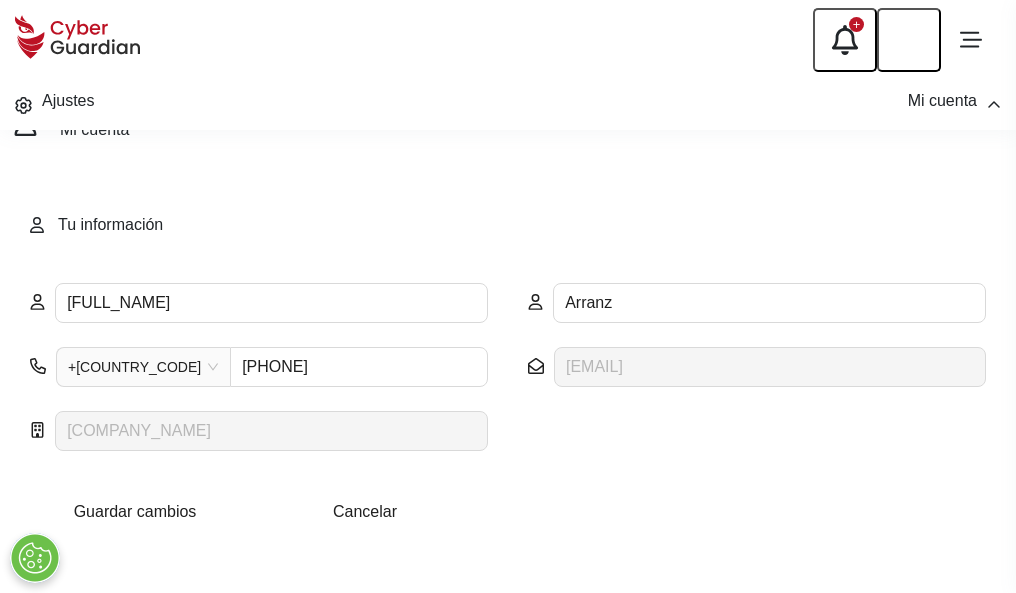 click on "Guardar cambios" at bounding box center (135, 511) 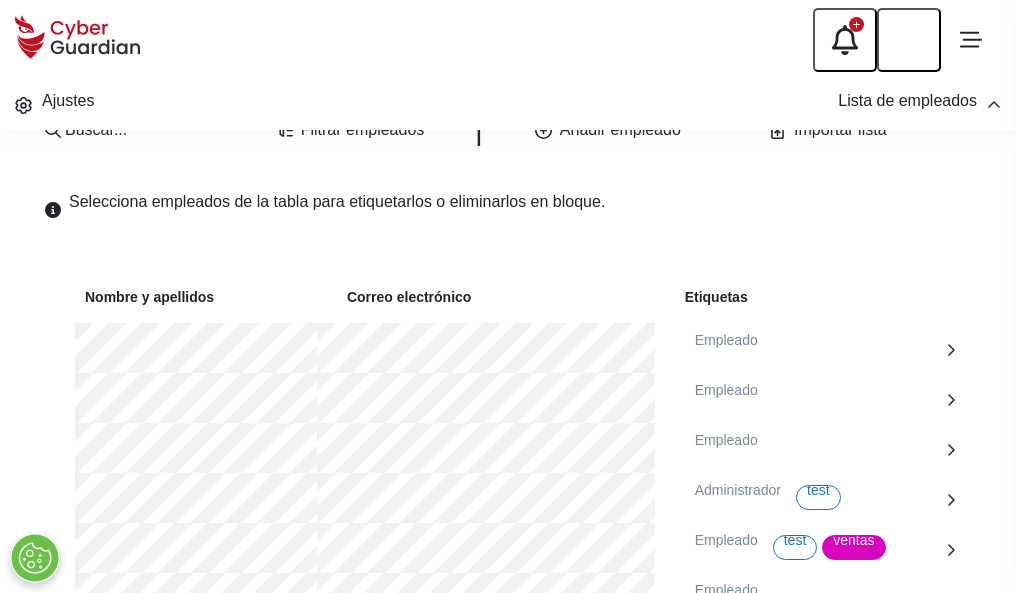 scroll, scrollTop: 1092, scrollLeft: 0, axis: vertical 